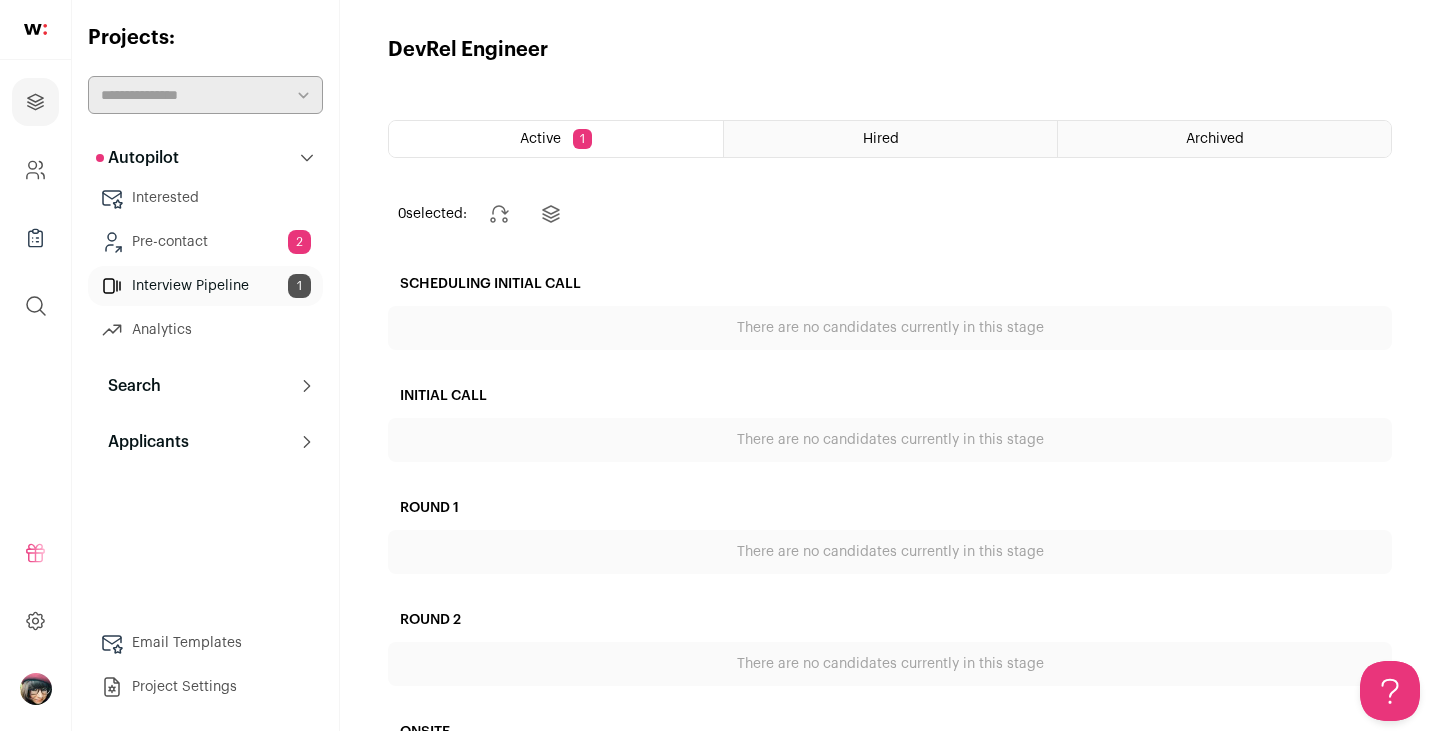 scroll, scrollTop: 0, scrollLeft: 0, axis: both 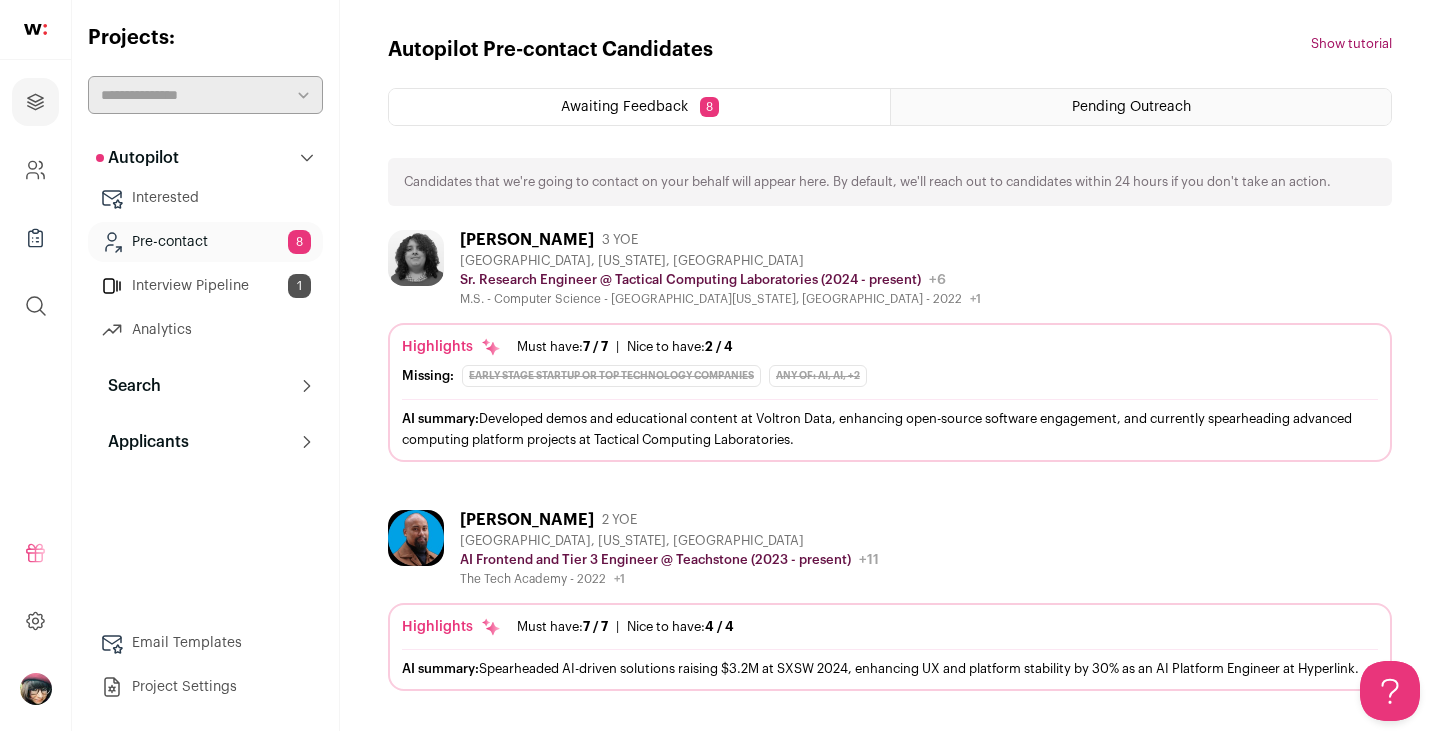 click on "Interview Pipeline
1" at bounding box center (205, 286) 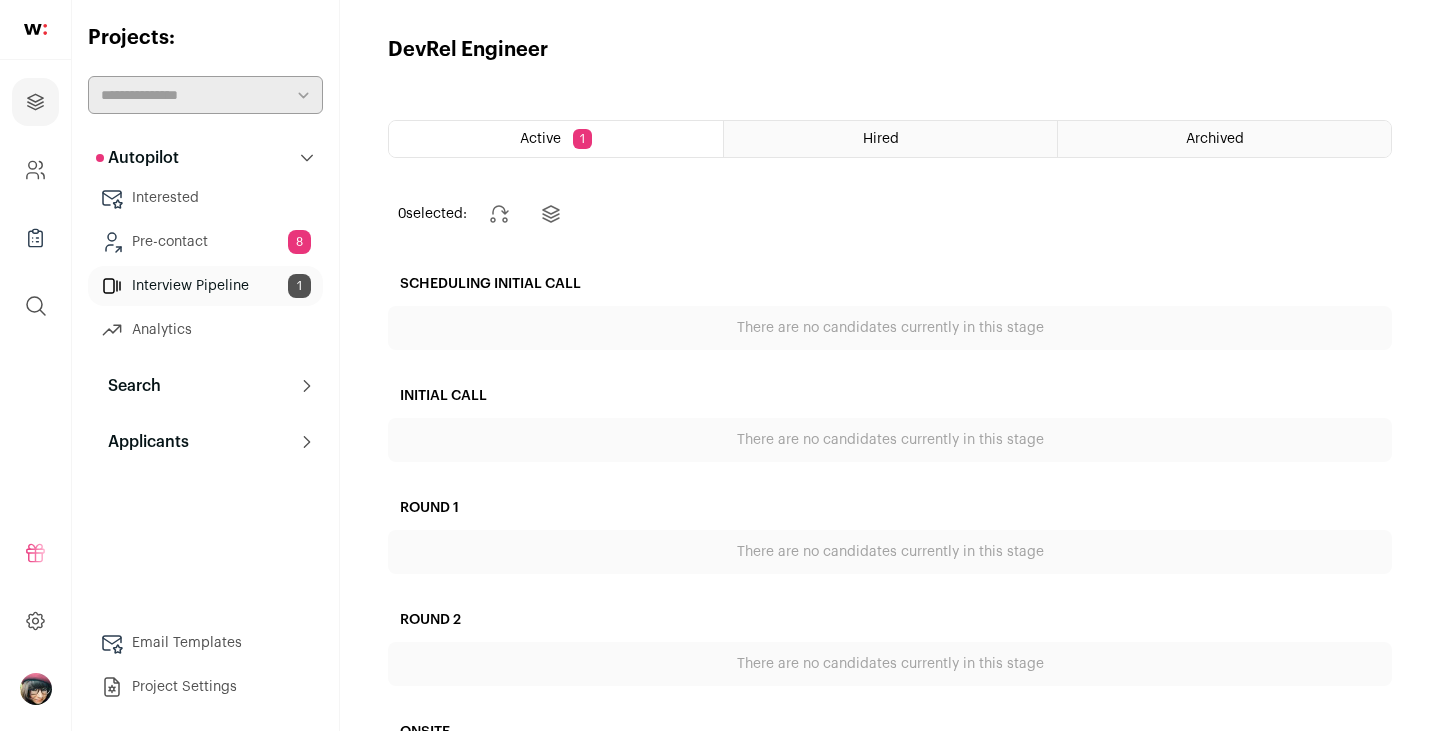 click on "Pre-contact
8" at bounding box center (205, 242) 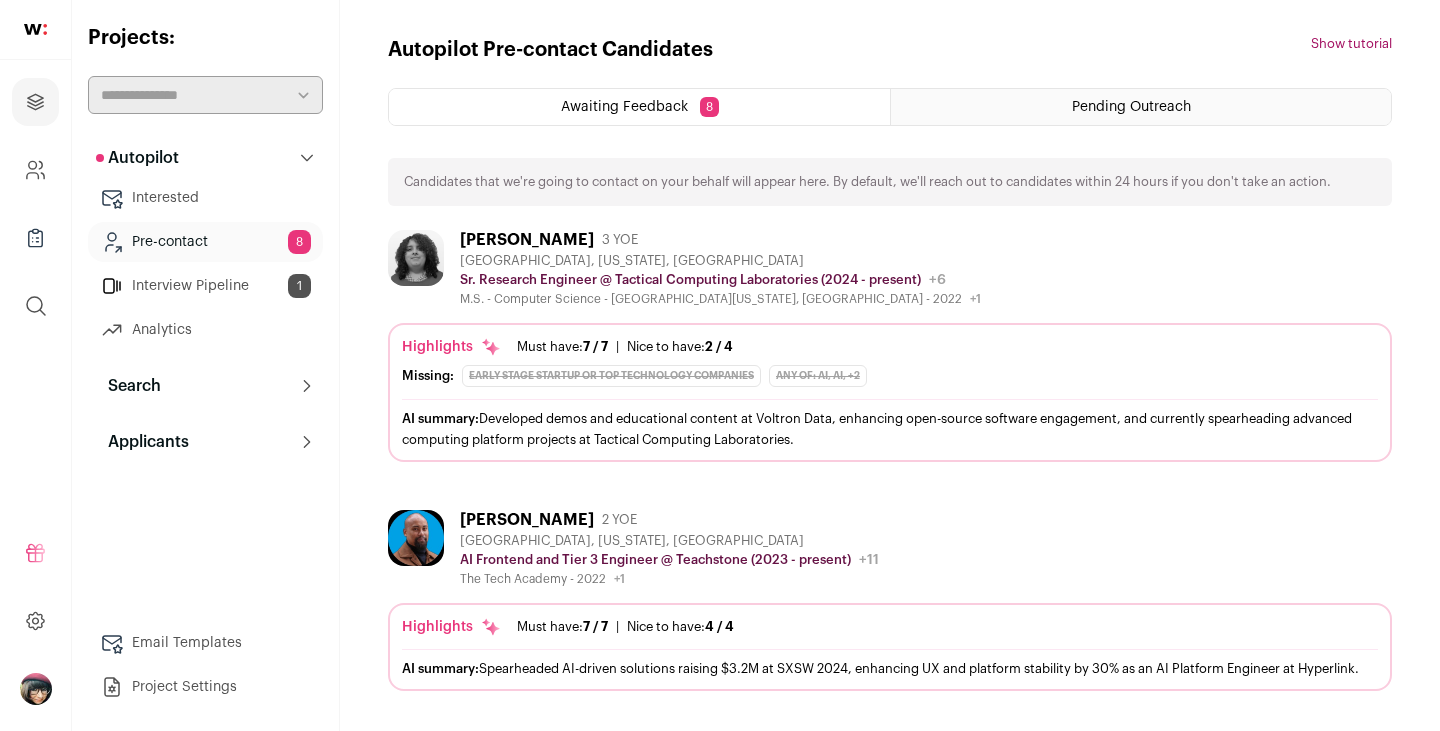 click on "Pre-contact
8" at bounding box center (205, 242) 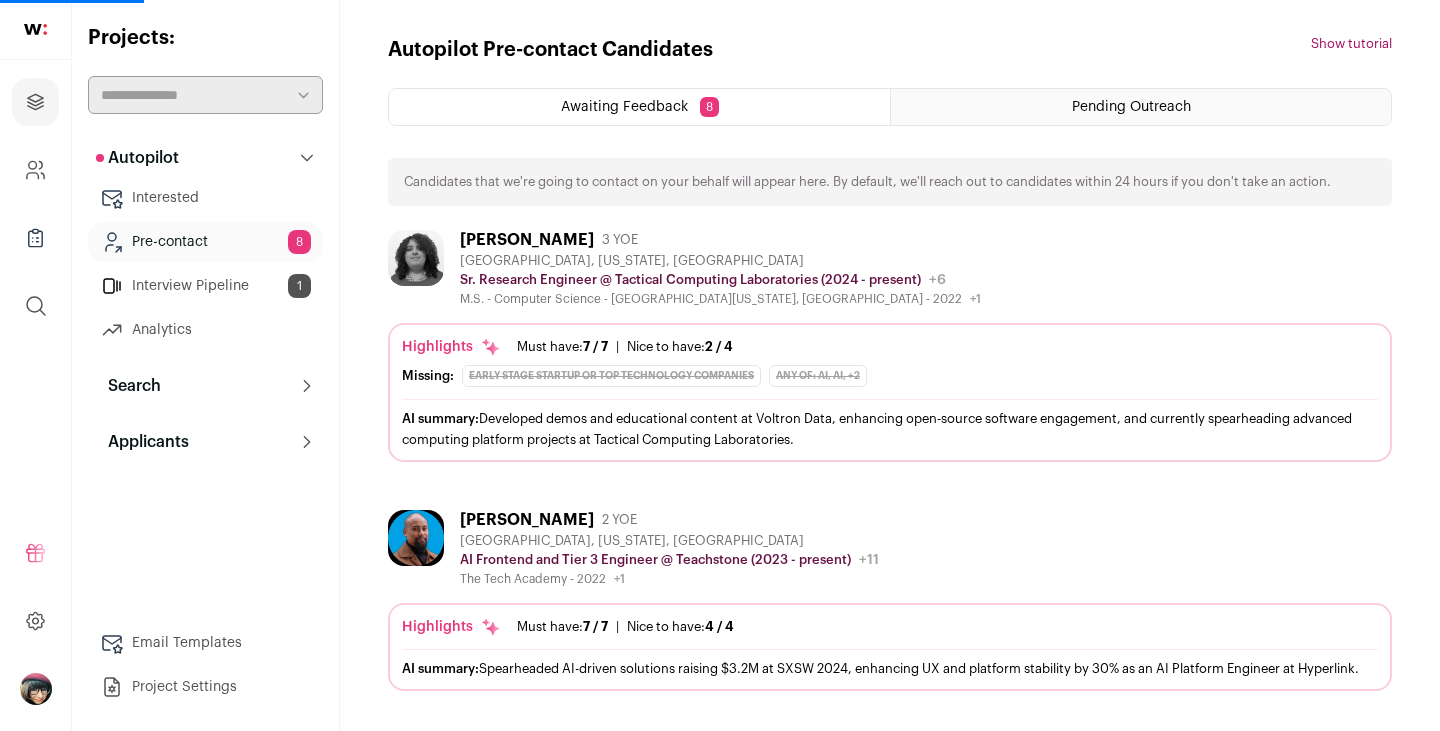 click on "Awaiting Feedback" at bounding box center (624, 107) 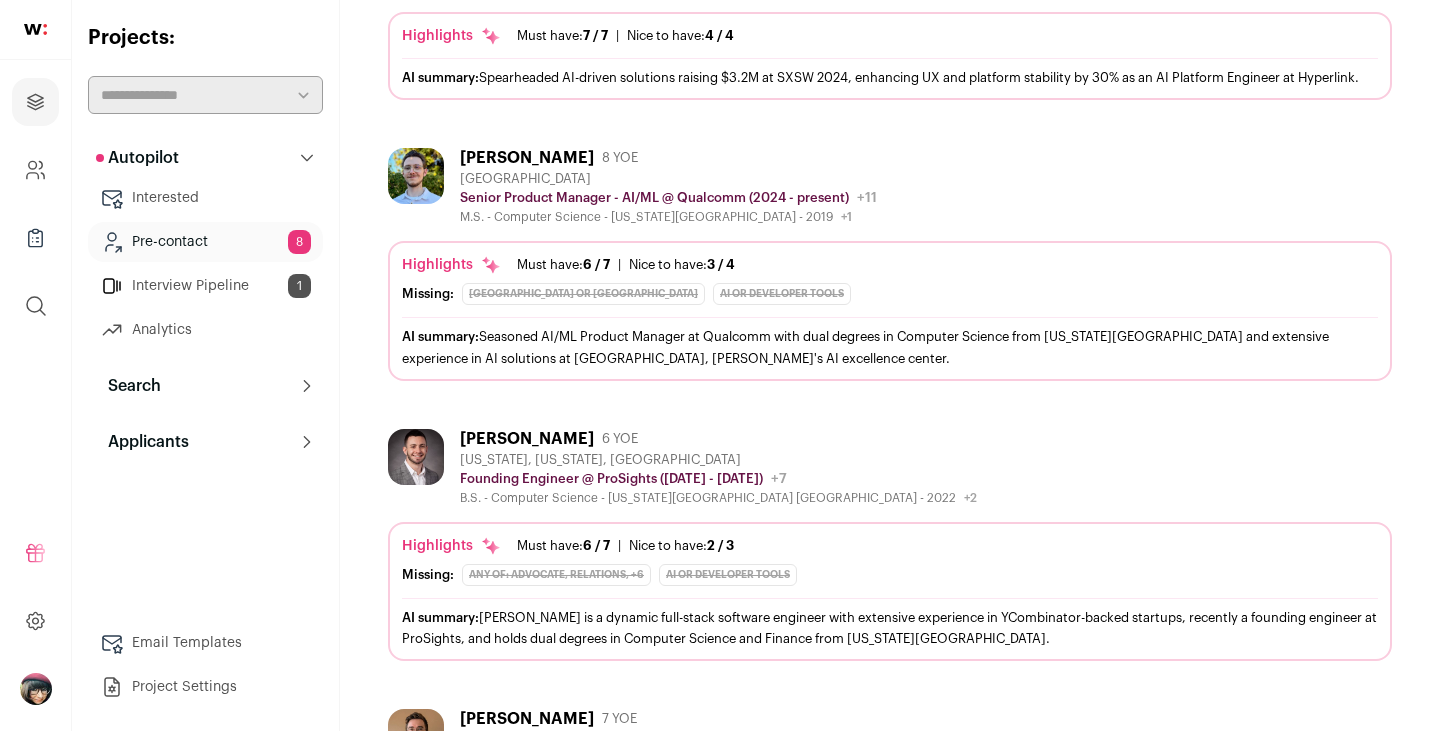 scroll, scrollTop: 0, scrollLeft: 0, axis: both 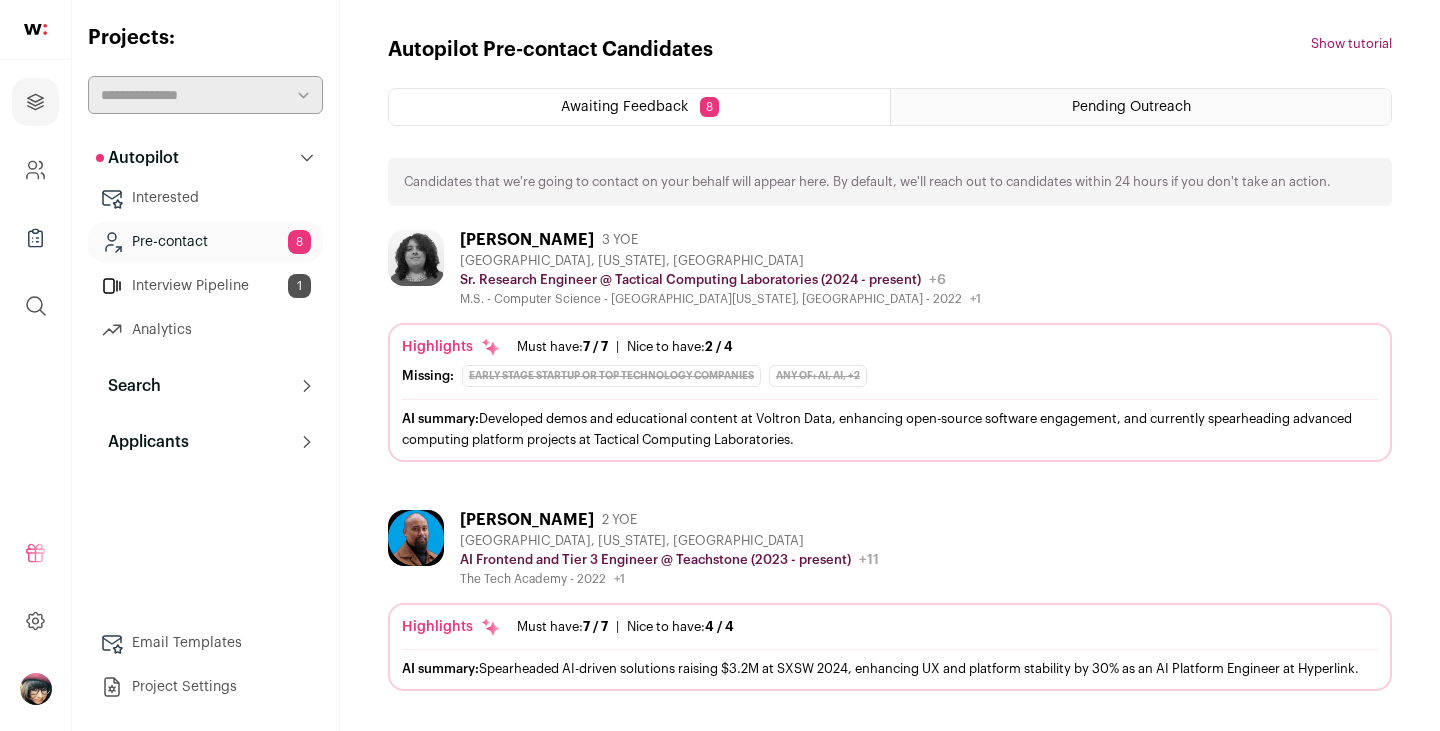 click on "Interview Pipeline
1" at bounding box center (205, 286) 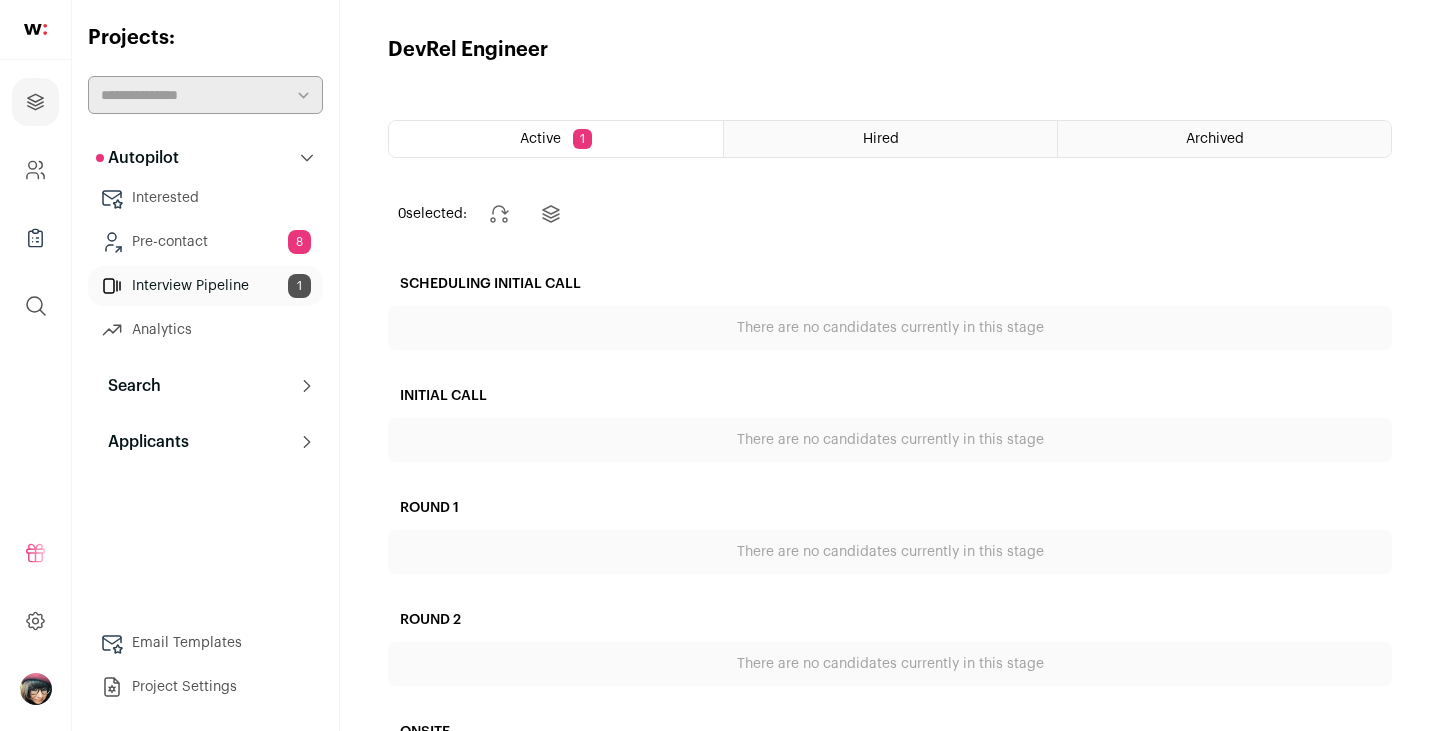 scroll, scrollTop: 270, scrollLeft: 0, axis: vertical 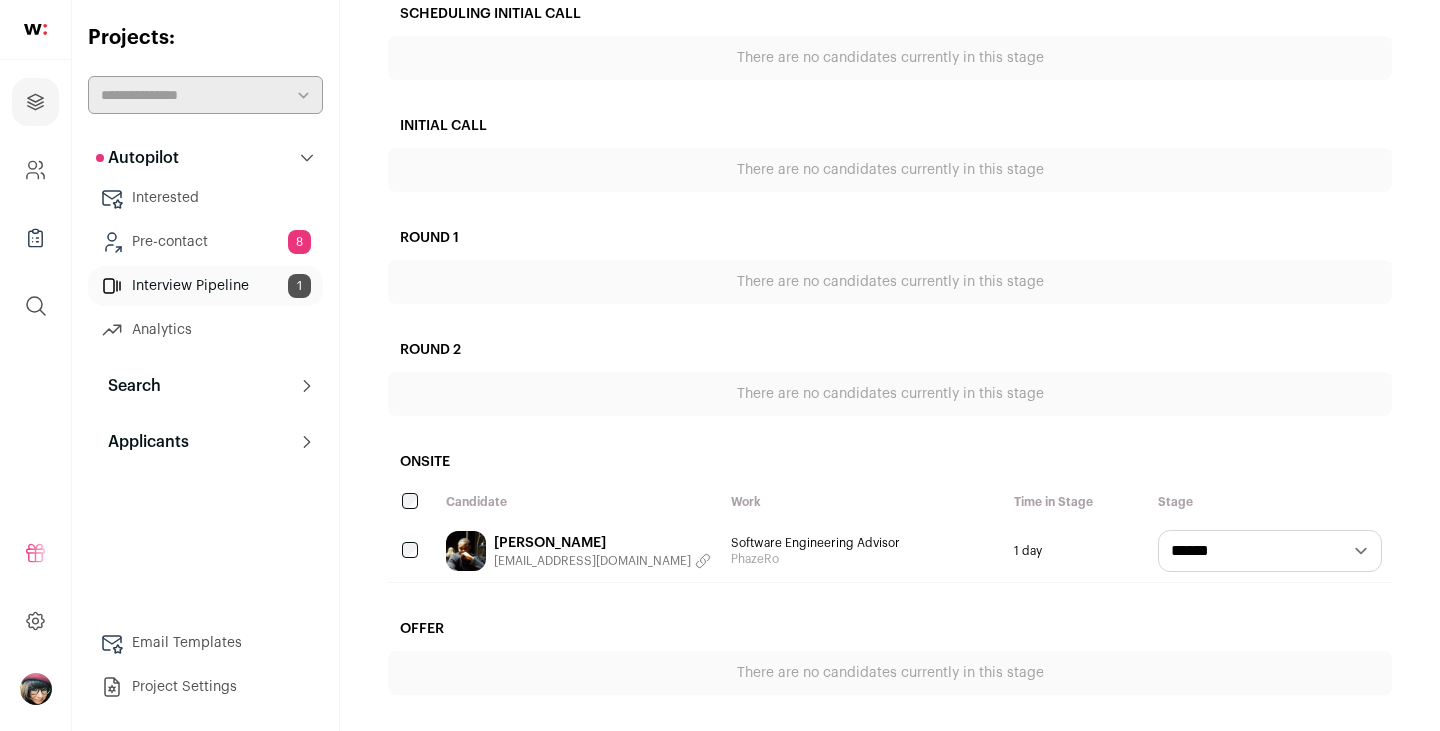 click on "[PERSON_NAME]
[EMAIL_ADDRESS][DOMAIN_NAME]" at bounding box center (578, 551) 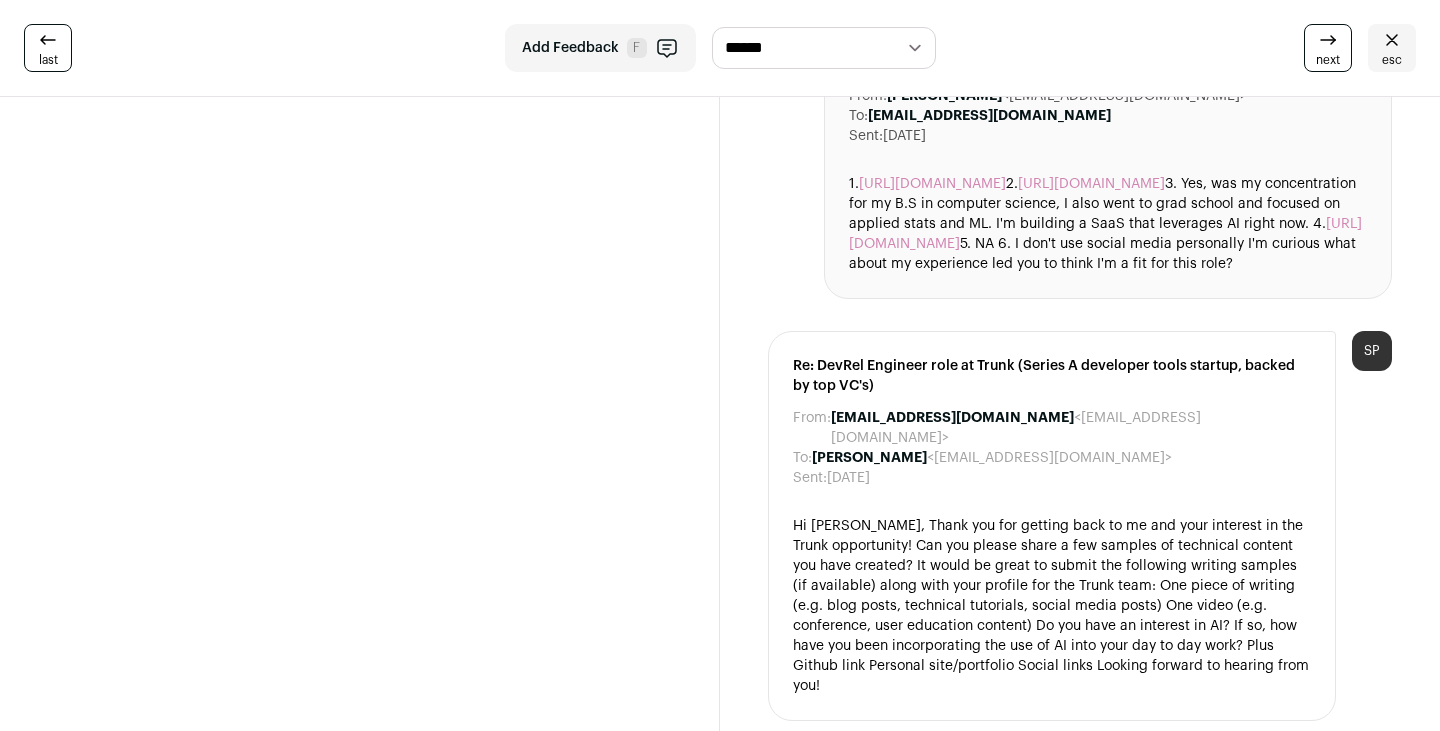 scroll, scrollTop: 3374, scrollLeft: 0, axis: vertical 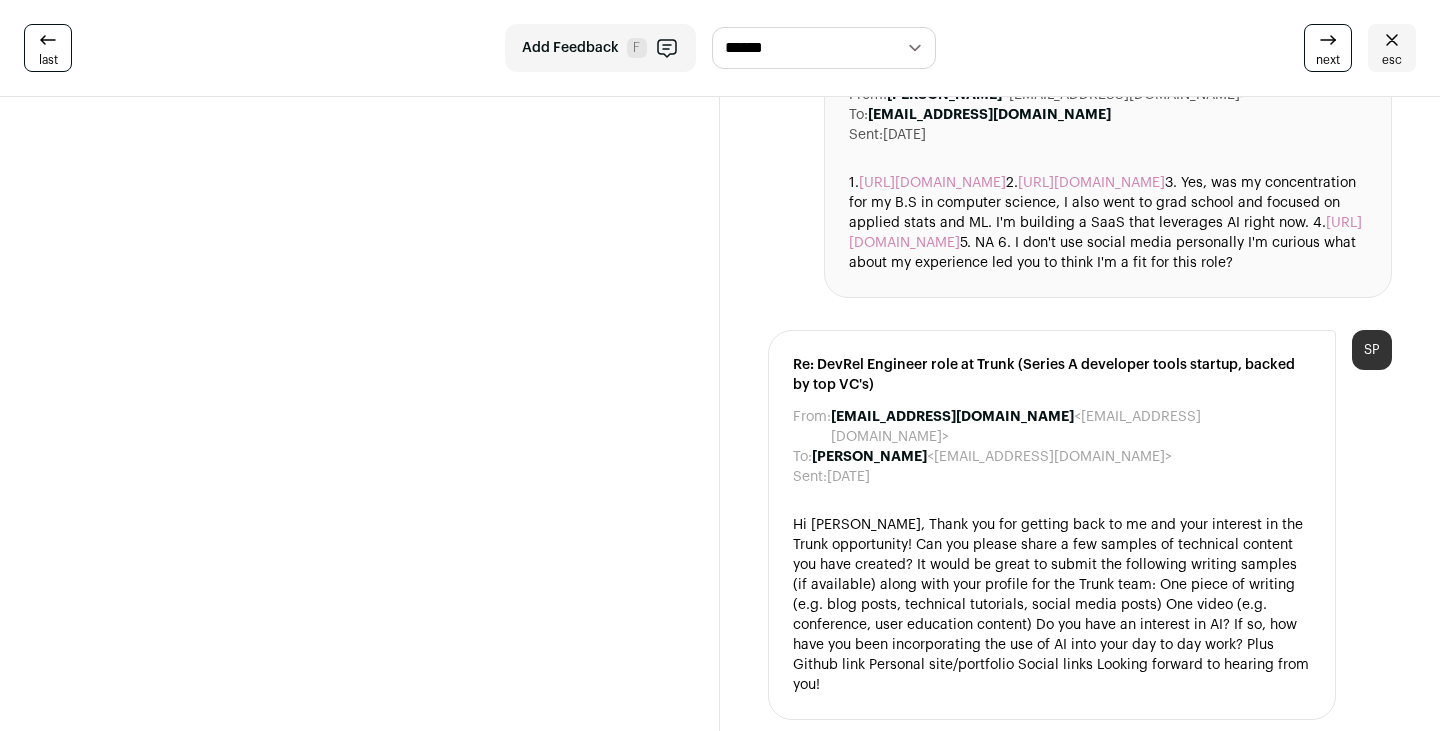 copy on "1.  [URL][DOMAIN_NAME]
2.  [URL][DOMAIN_NAME]
3. Yes, was my concentration for my B.S in computer science, I also went to
grad school and focused on applied stats and ML. I'm building a SaaS that
leverages AI right now.
4.  [URL][DOMAIN_NAME]" 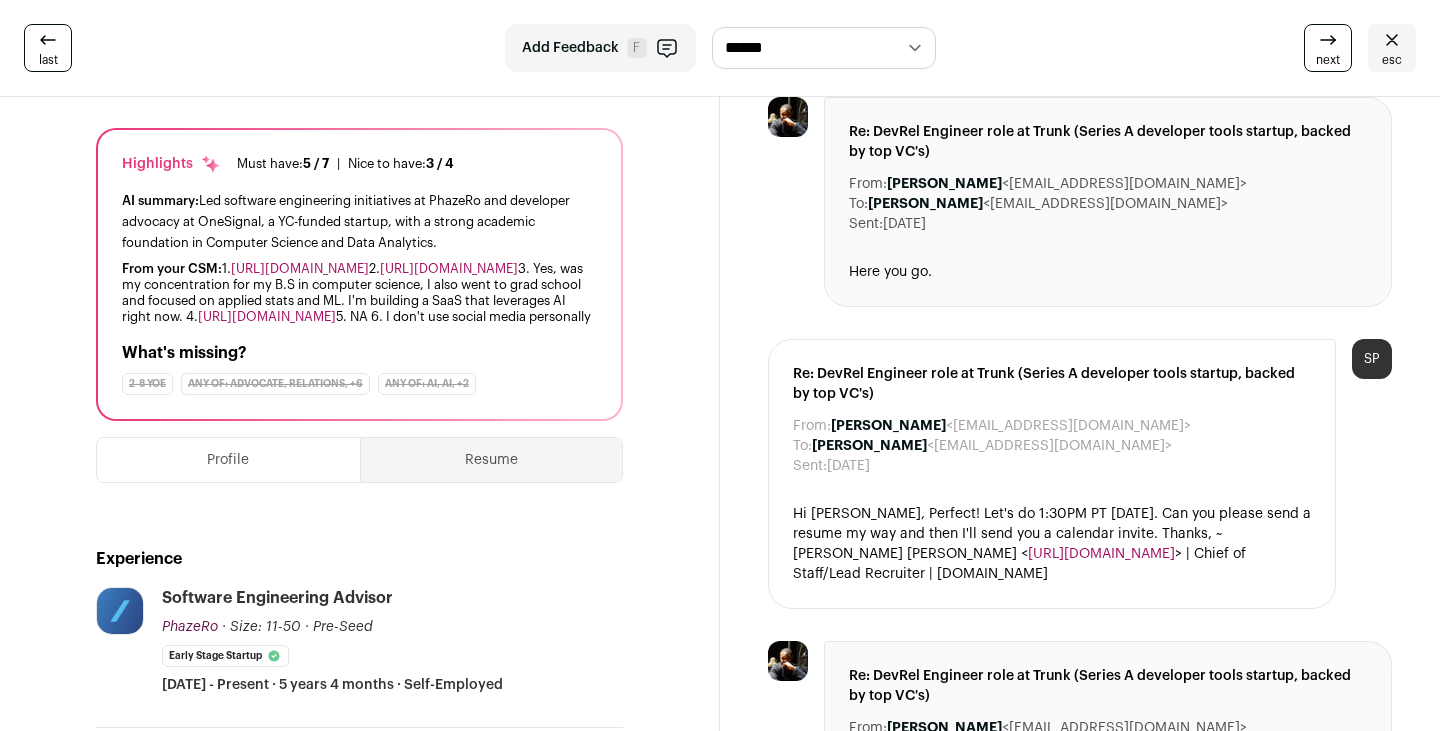 scroll, scrollTop: 0, scrollLeft: 0, axis: both 